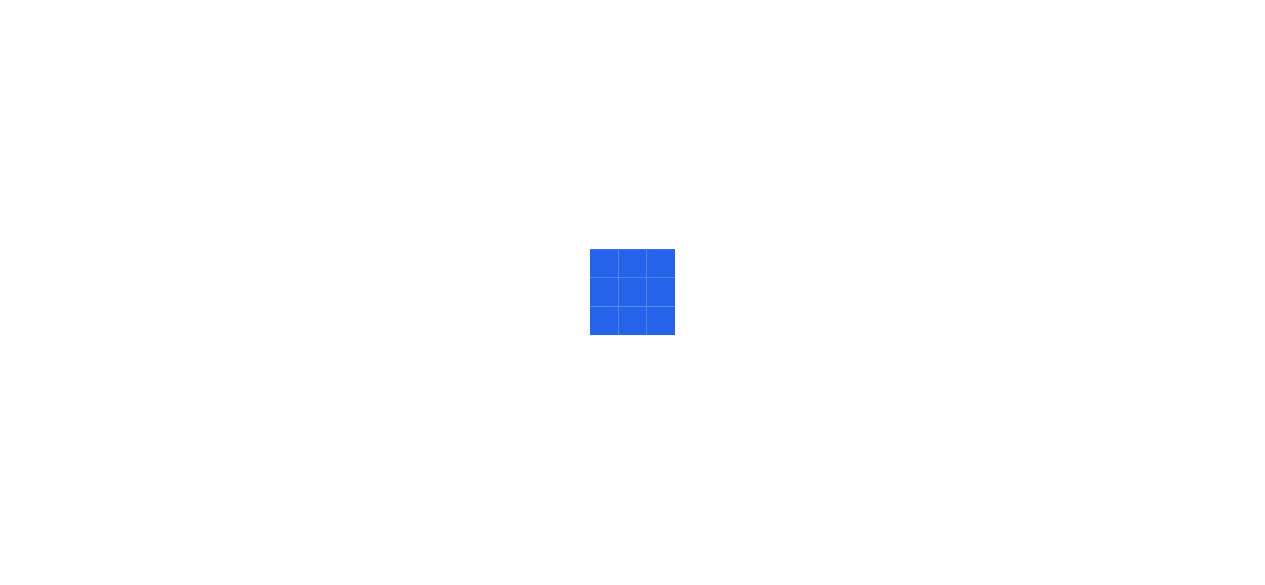 scroll, scrollTop: 0, scrollLeft: 0, axis: both 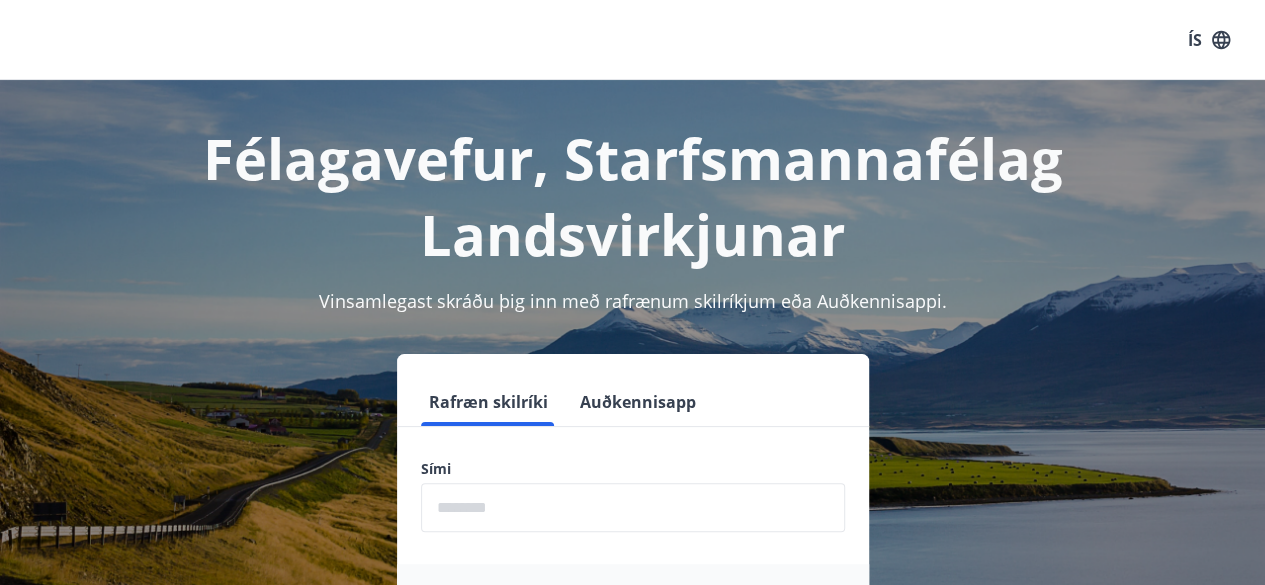 click at bounding box center [633, 507] 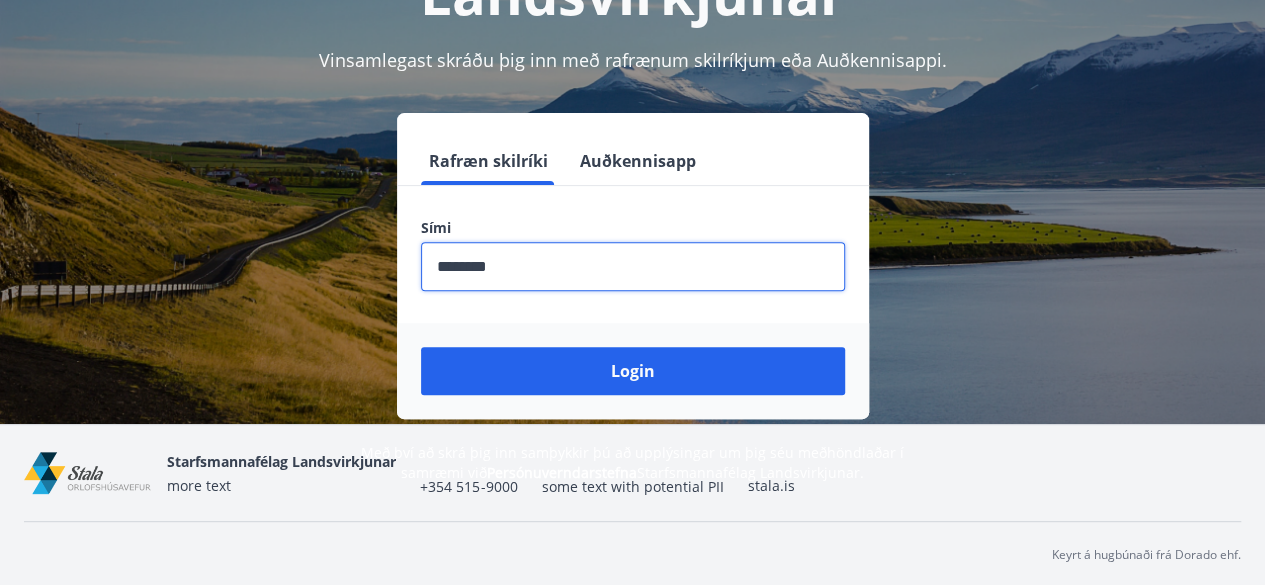 scroll, scrollTop: 245, scrollLeft: 0, axis: vertical 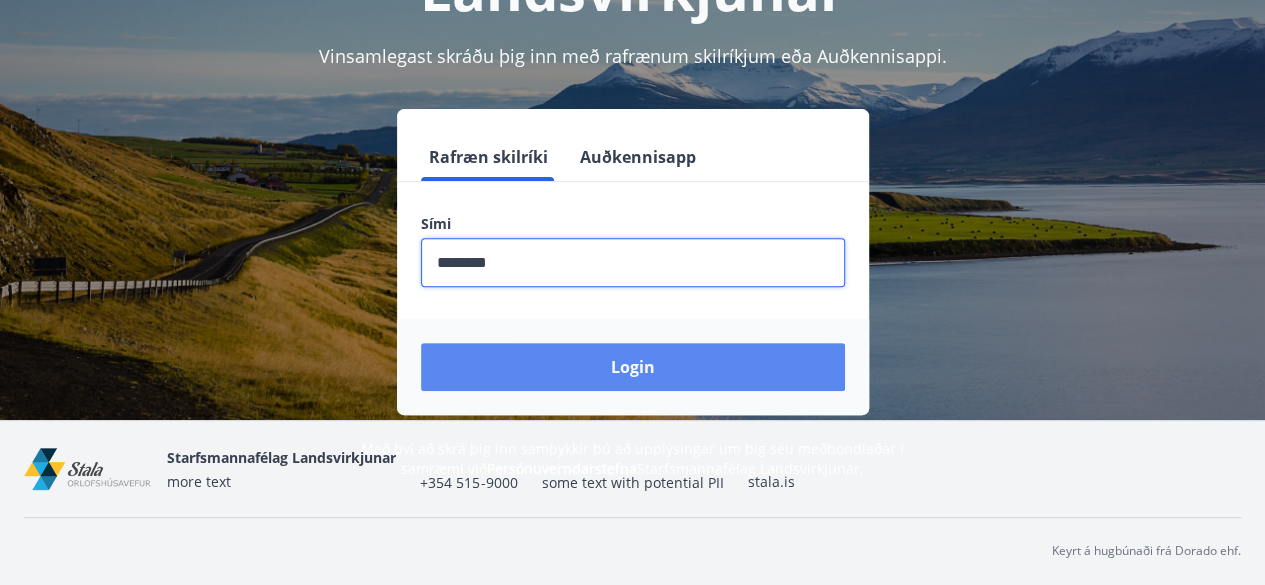 type on "********" 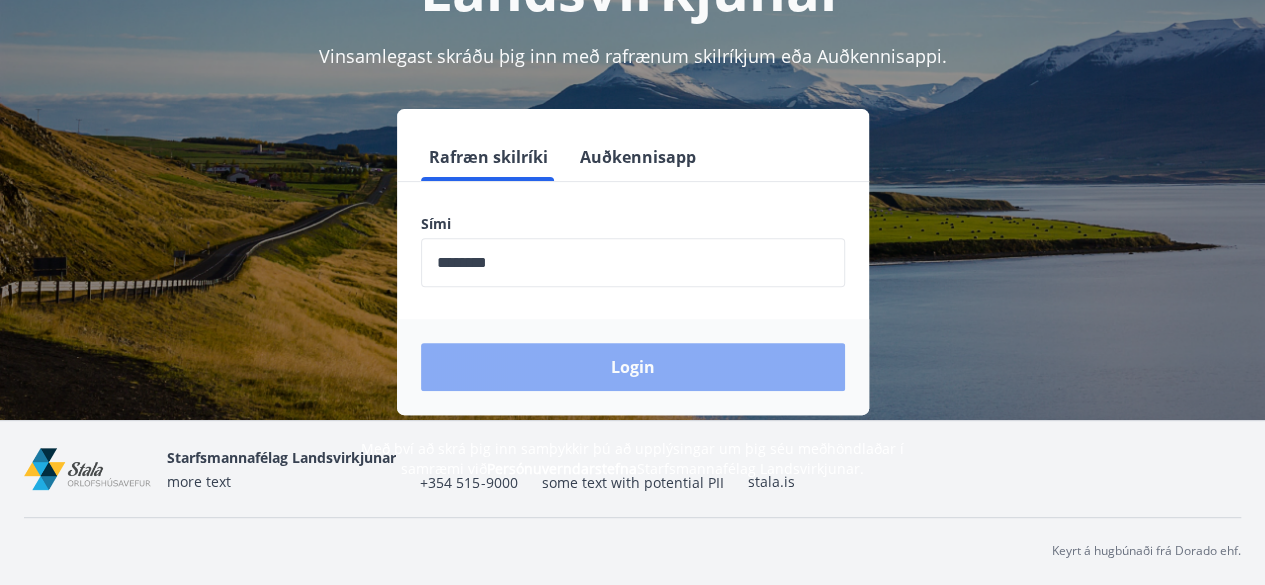 click on "Login" at bounding box center (633, 367) 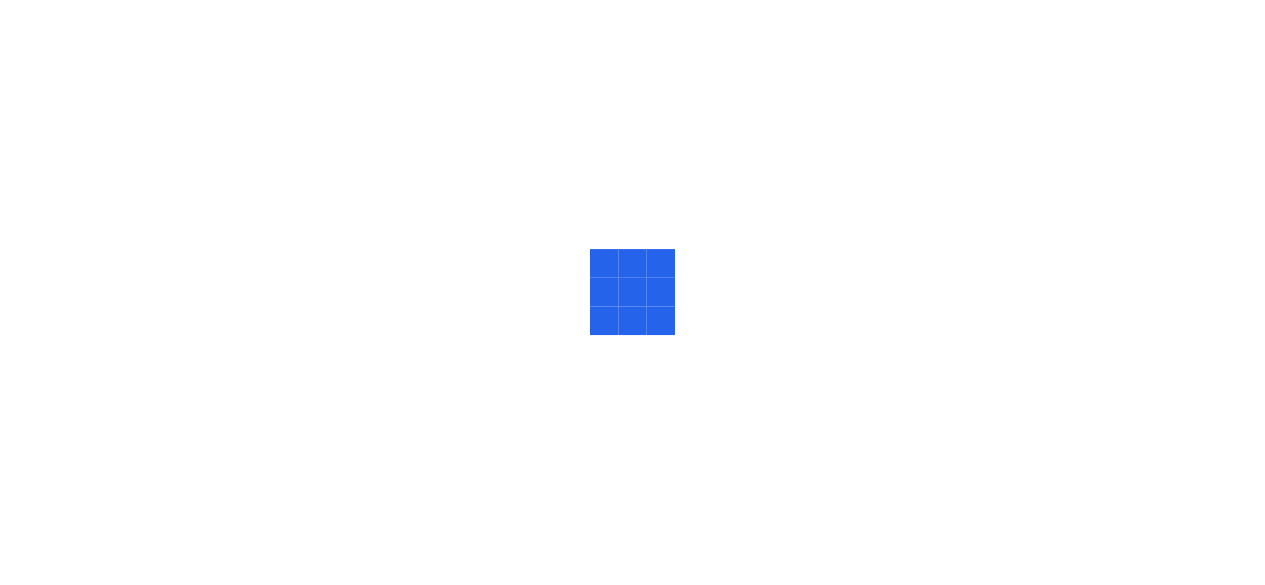 scroll, scrollTop: 0, scrollLeft: 0, axis: both 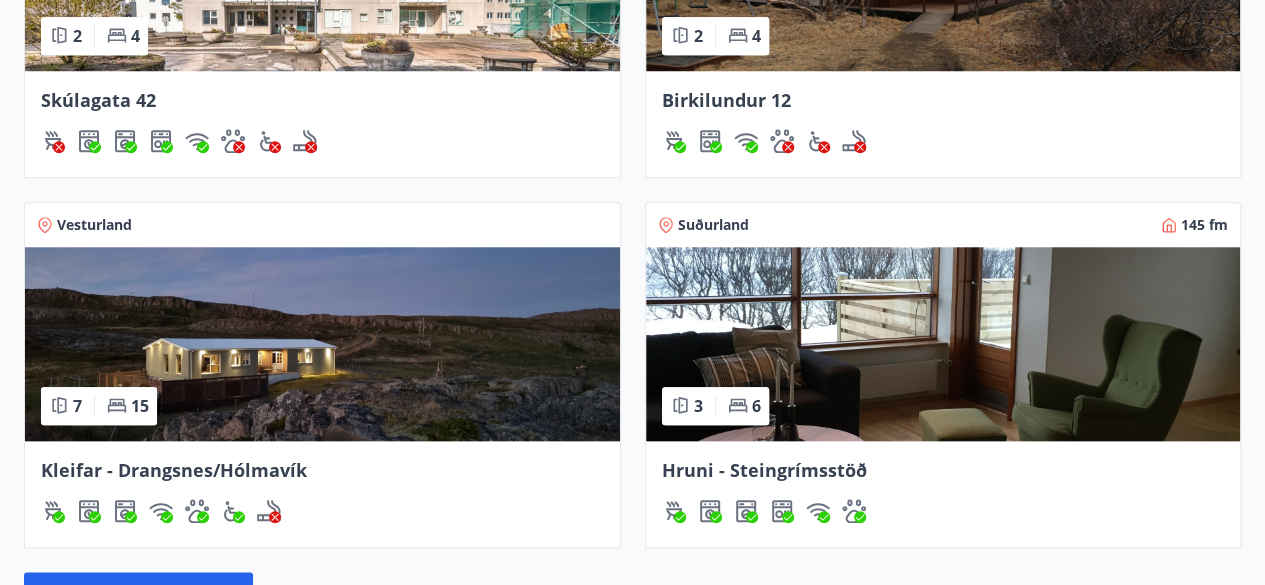 click at bounding box center [322, 344] 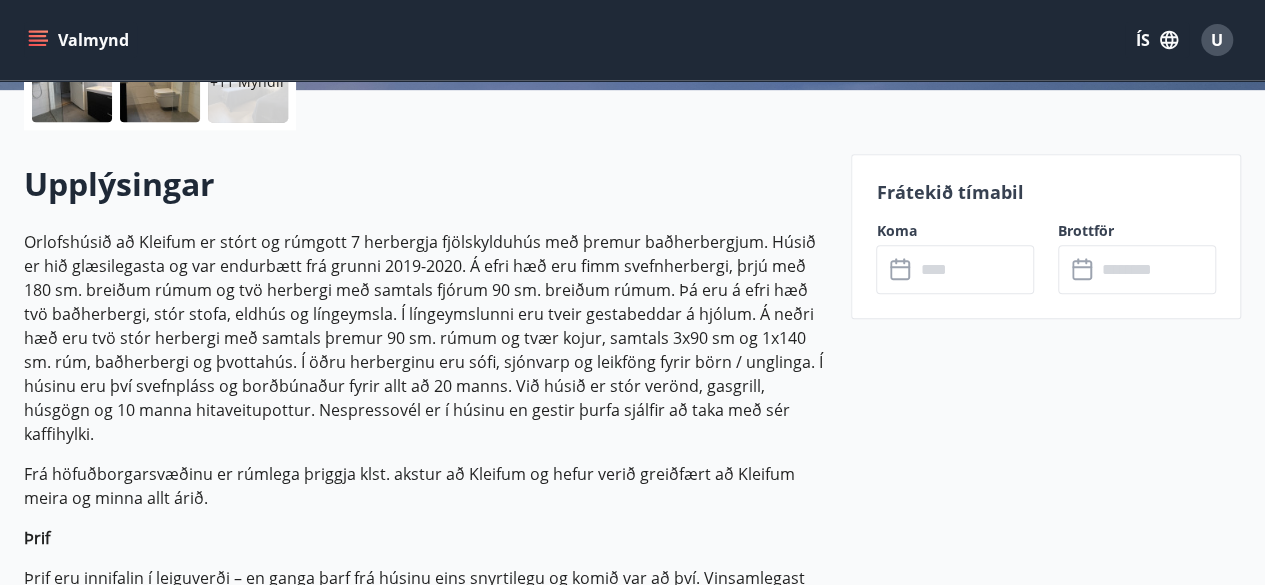 scroll, scrollTop: 600, scrollLeft: 0, axis: vertical 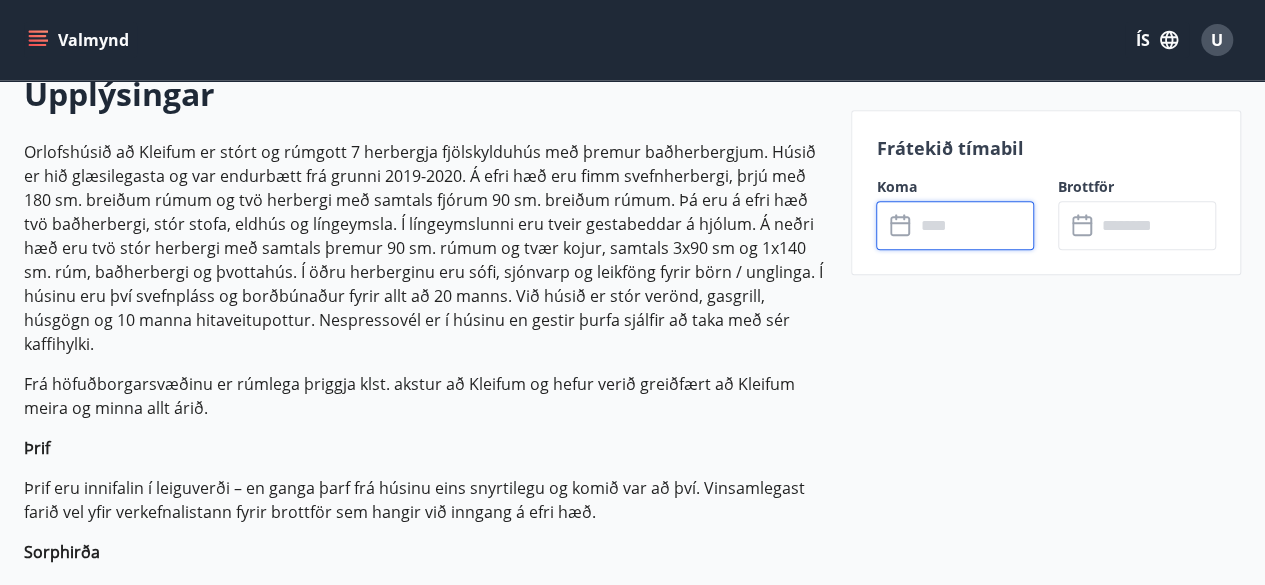 click at bounding box center (974, 225) 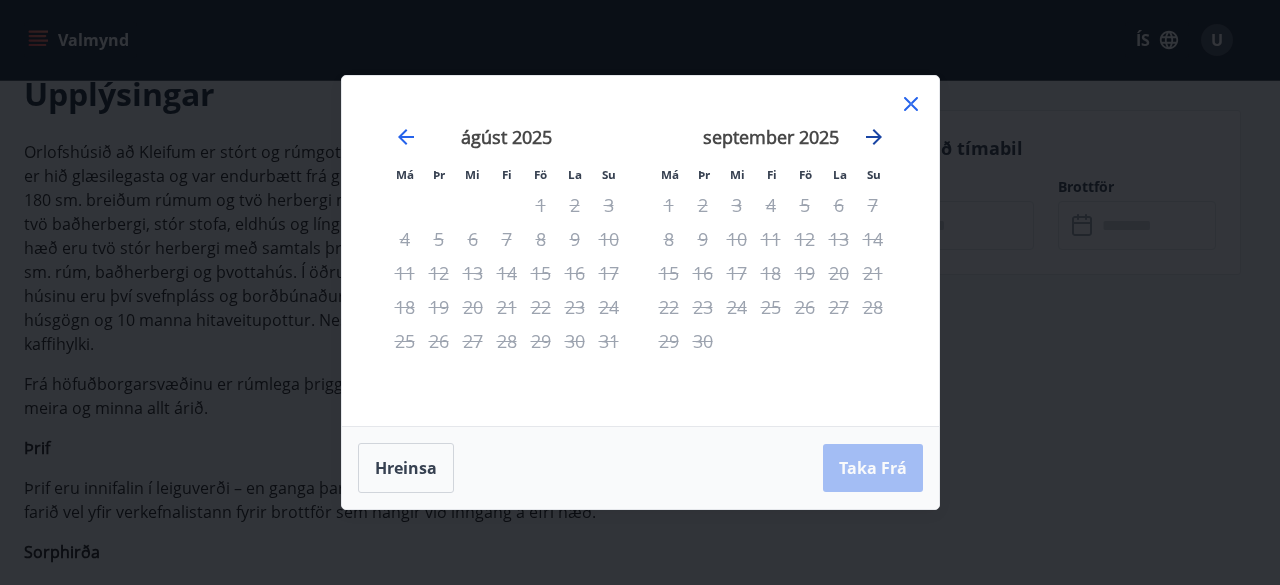 click 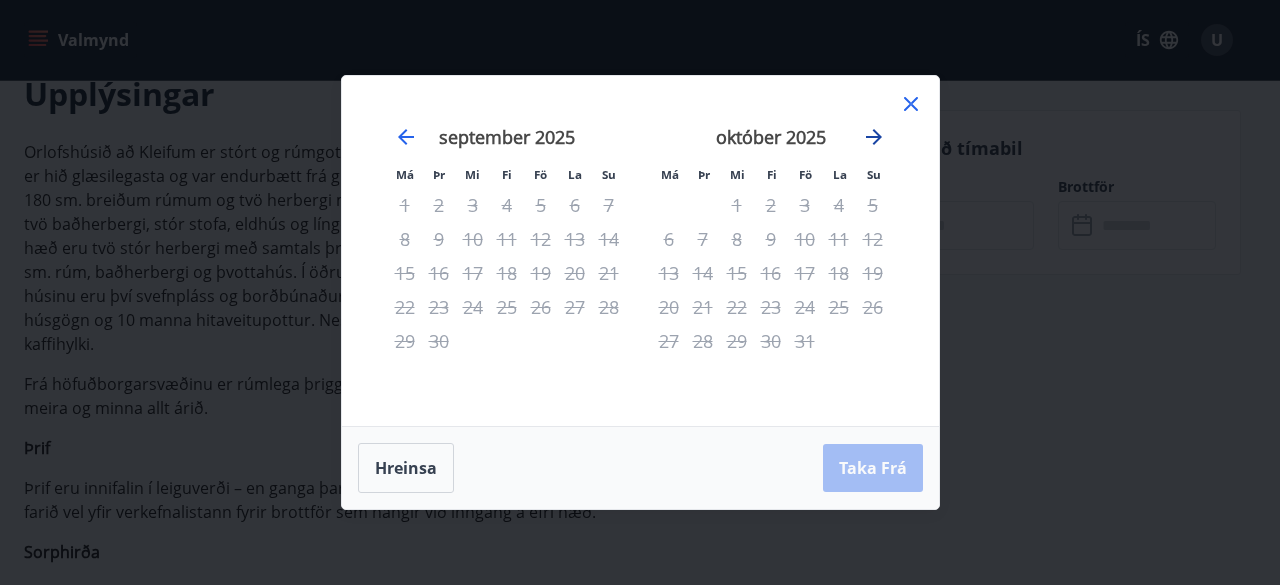 click 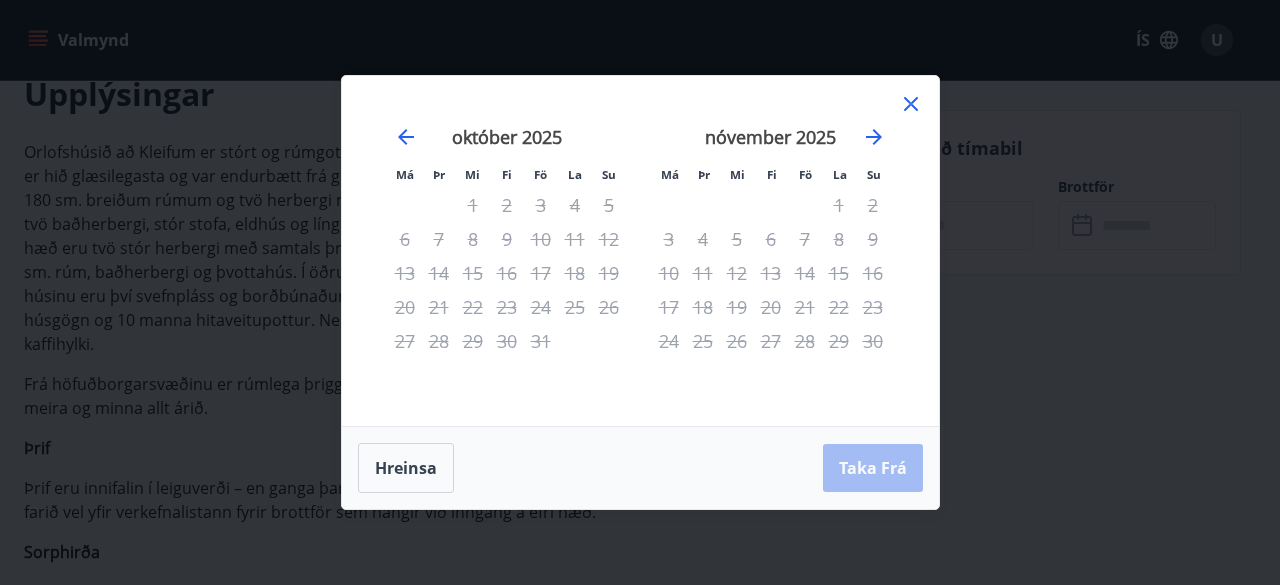 click 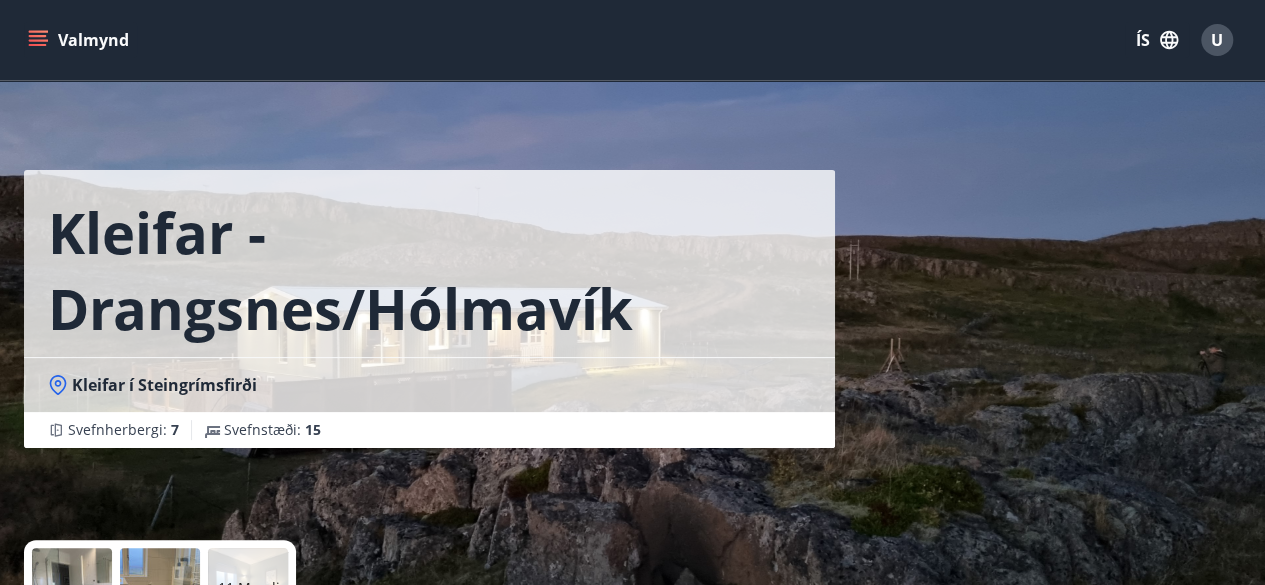 scroll, scrollTop: 0, scrollLeft: 0, axis: both 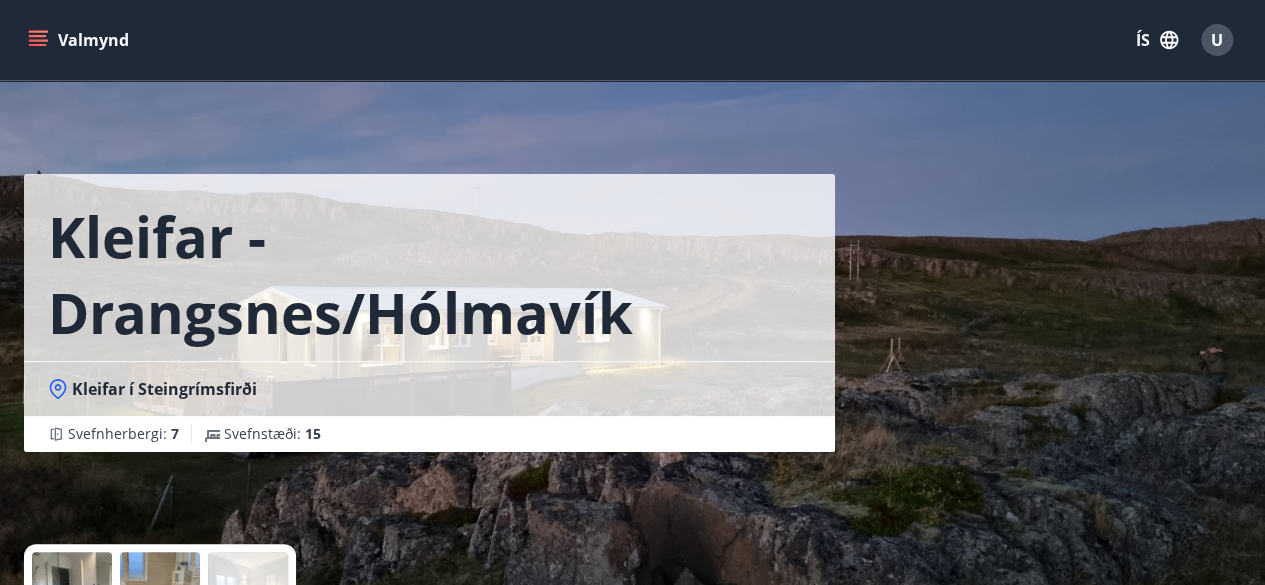 click 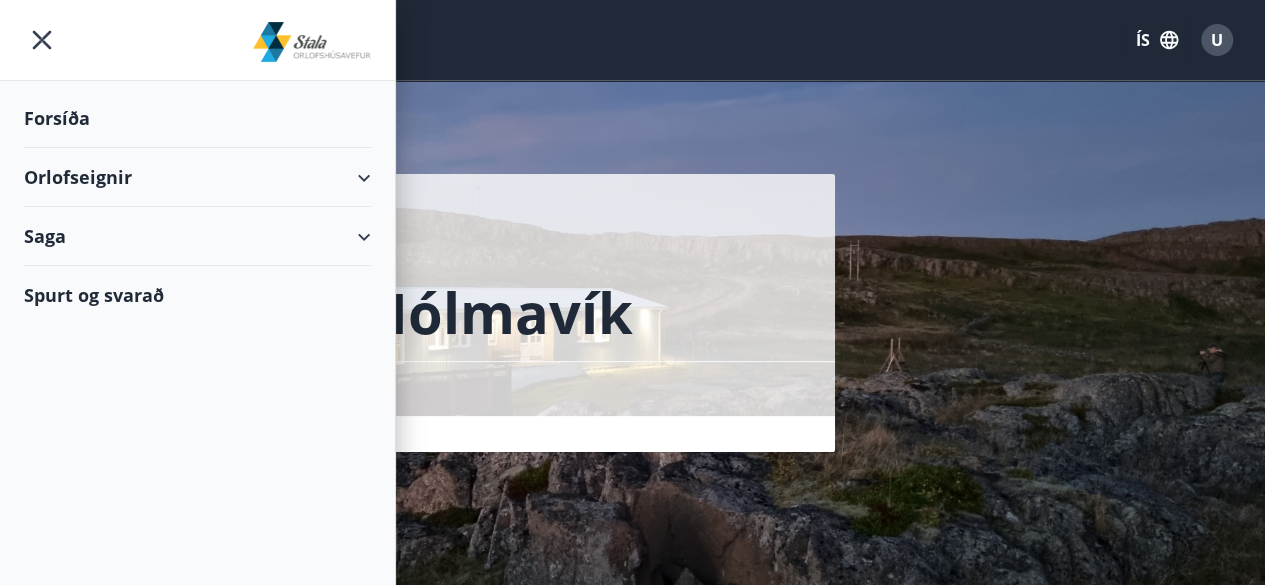 click on "Orlofseignir" at bounding box center [197, 177] 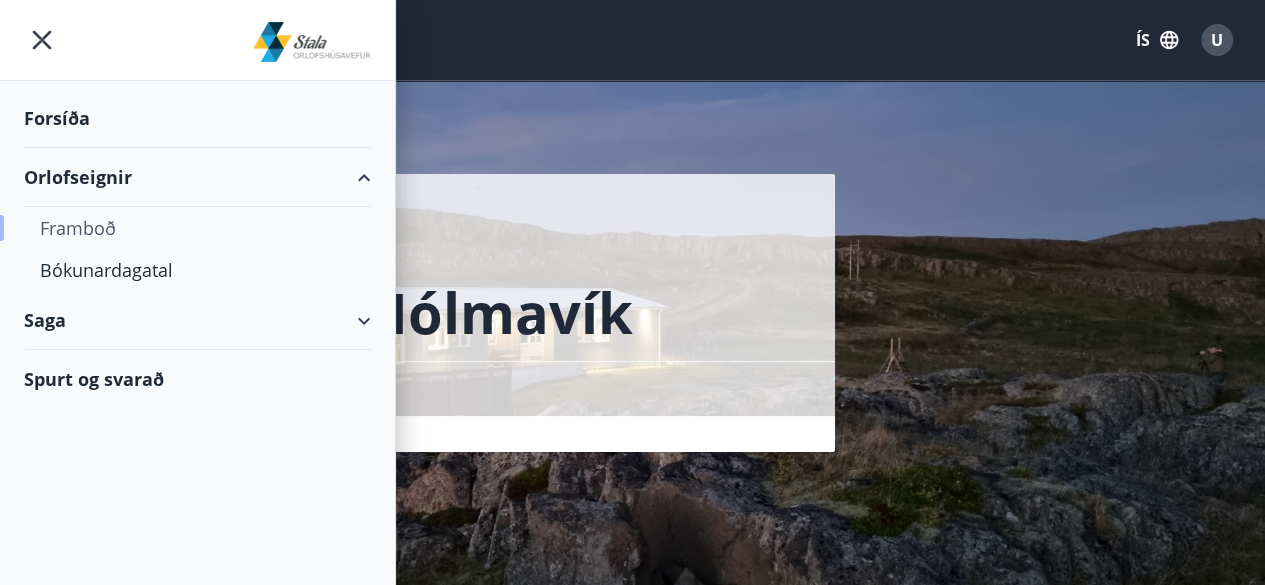 click on "Framboð" at bounding box center (197, 228) 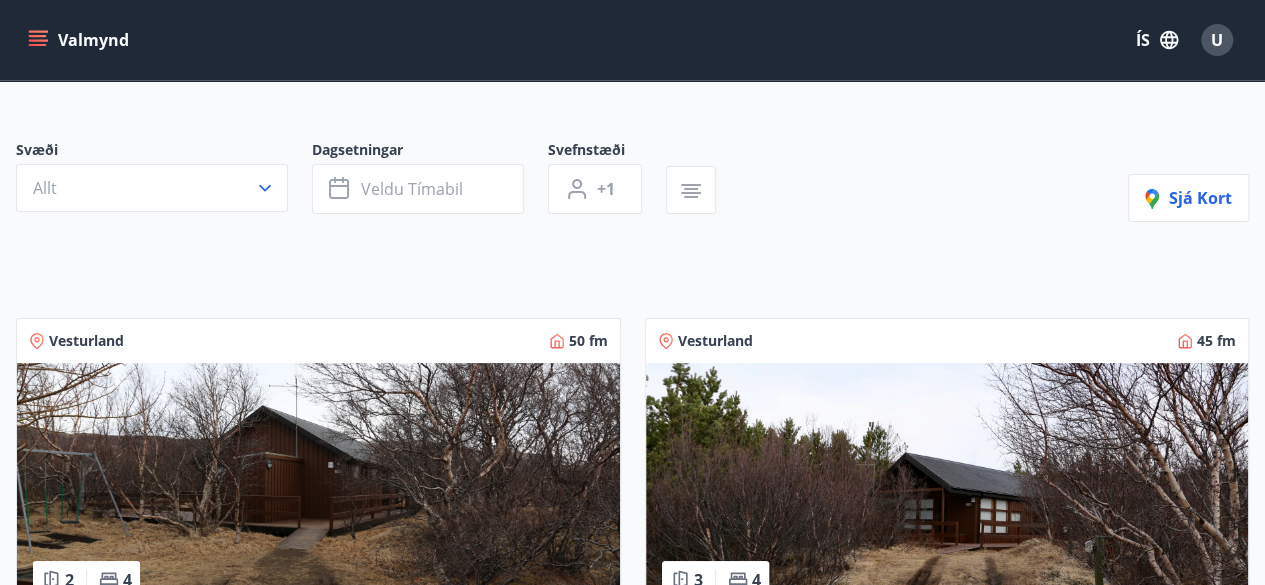 scroll, scrollTop: 0, scrollLeft: 0, axis: both 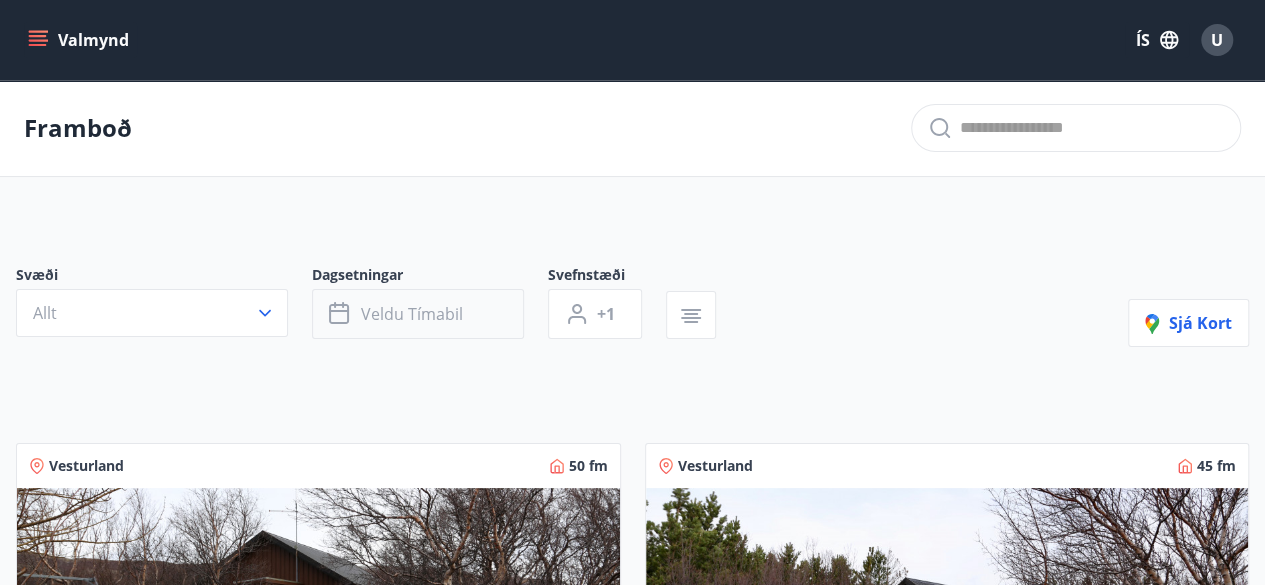 click on "Veldu tímabil" at bounding box center [418, 314] 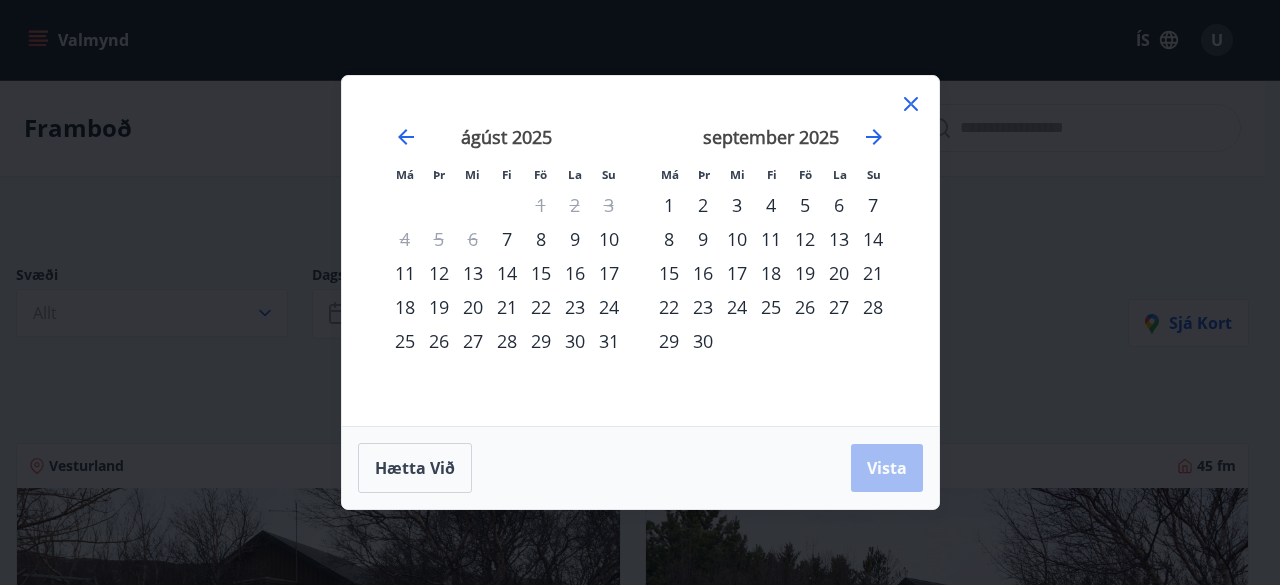 click on "8" at bounding box center (541, 239) 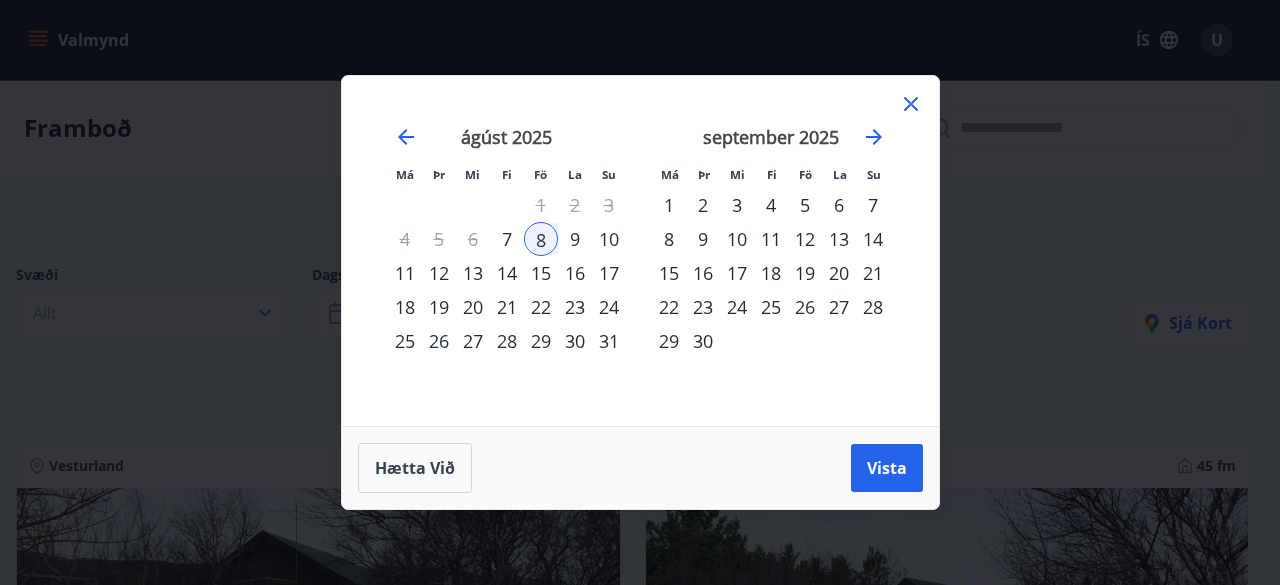 click on "10" at bounding box center (609, 239) 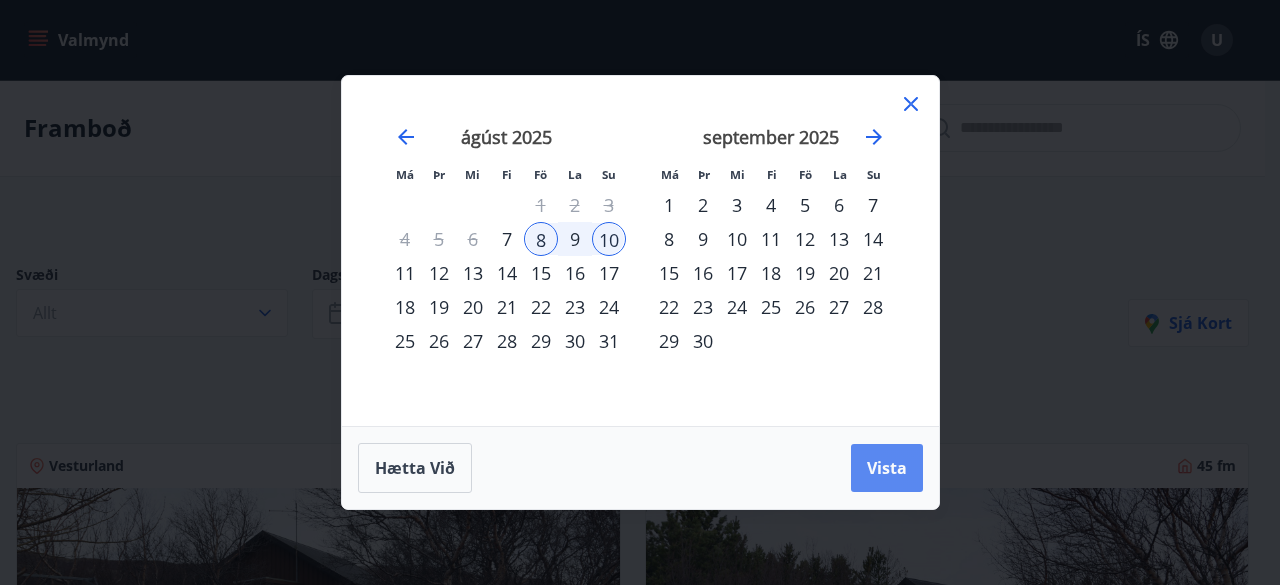 click on "Vista" at bounding box center [887, 468] 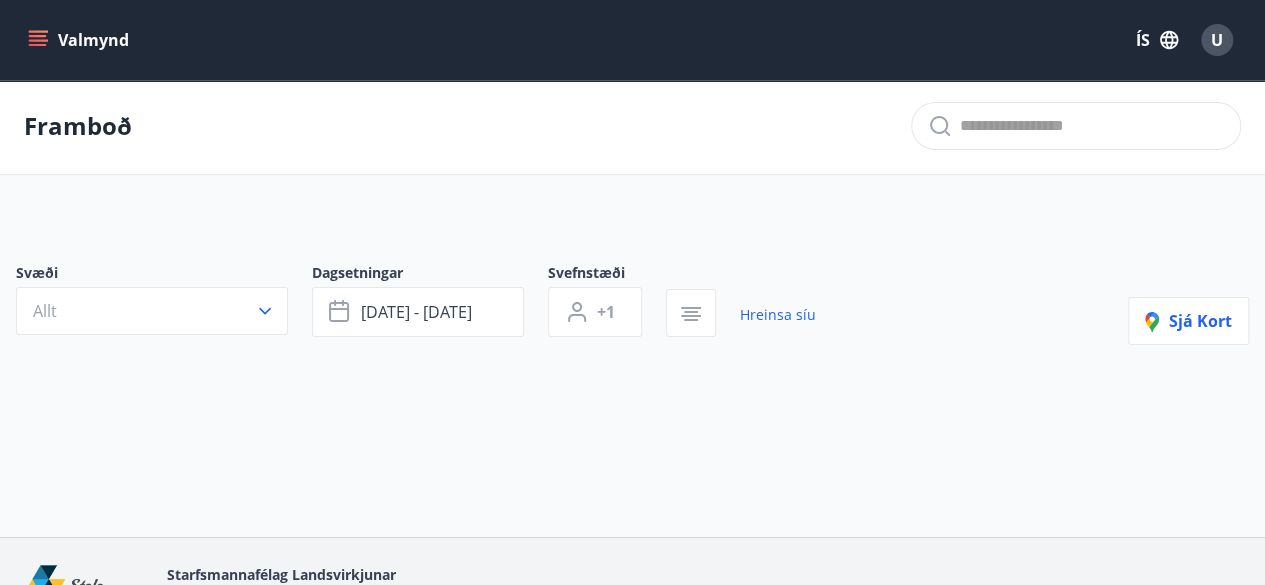 scroll, scrollTop: 0, scrollLeft: 0, axis: both 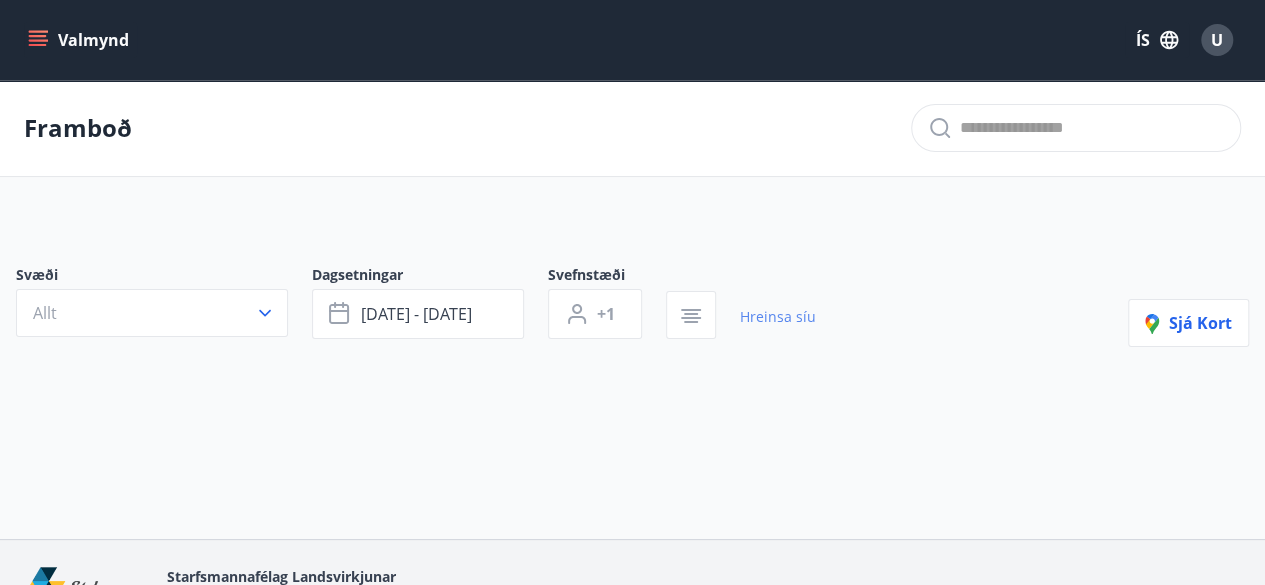 click on "Hreinsa síu" at bounding box center [778, 317] 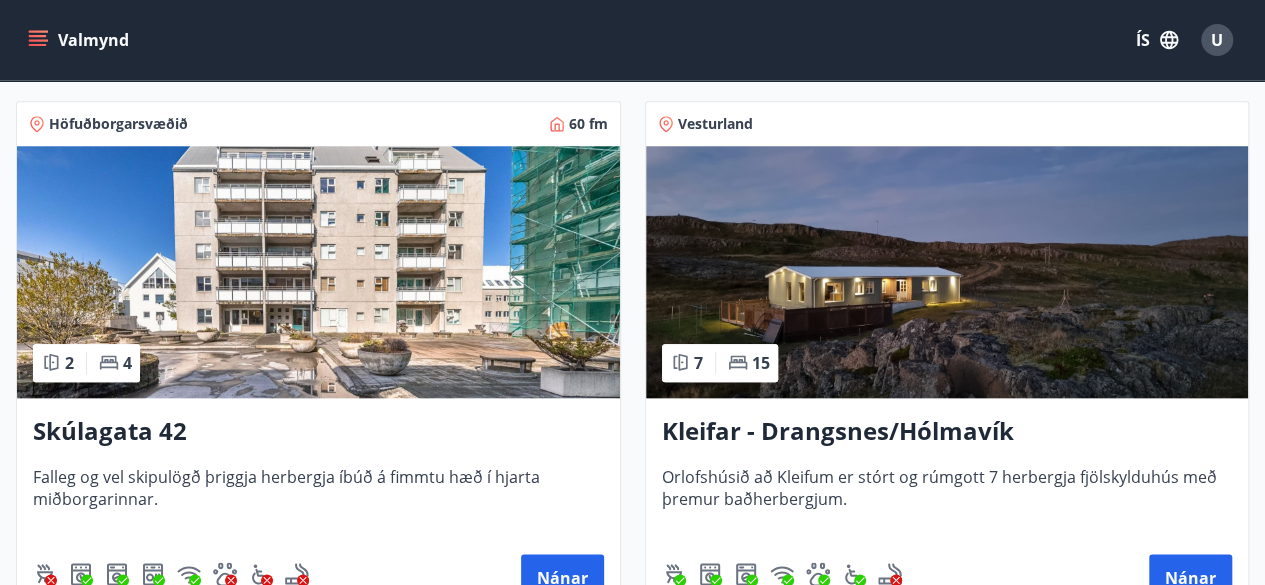 scroll, scrollTop: 900, scrollLeft: 0, axis: vertical 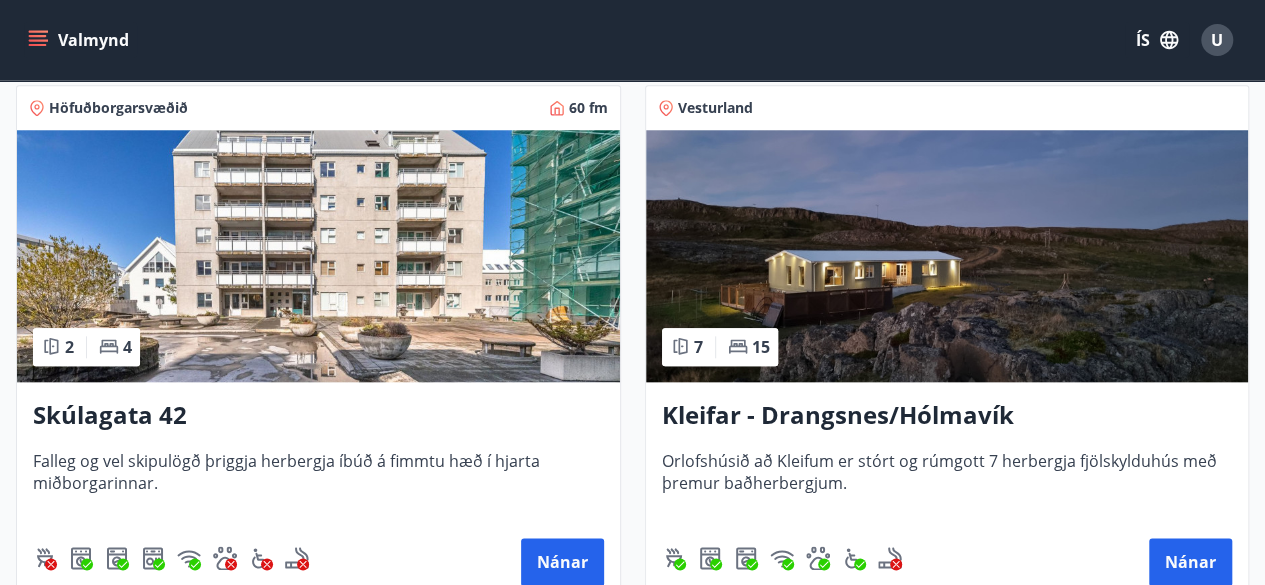 click on "Kleifar - Drangsnes/Hólmavík" at bounding box center [947, 416] 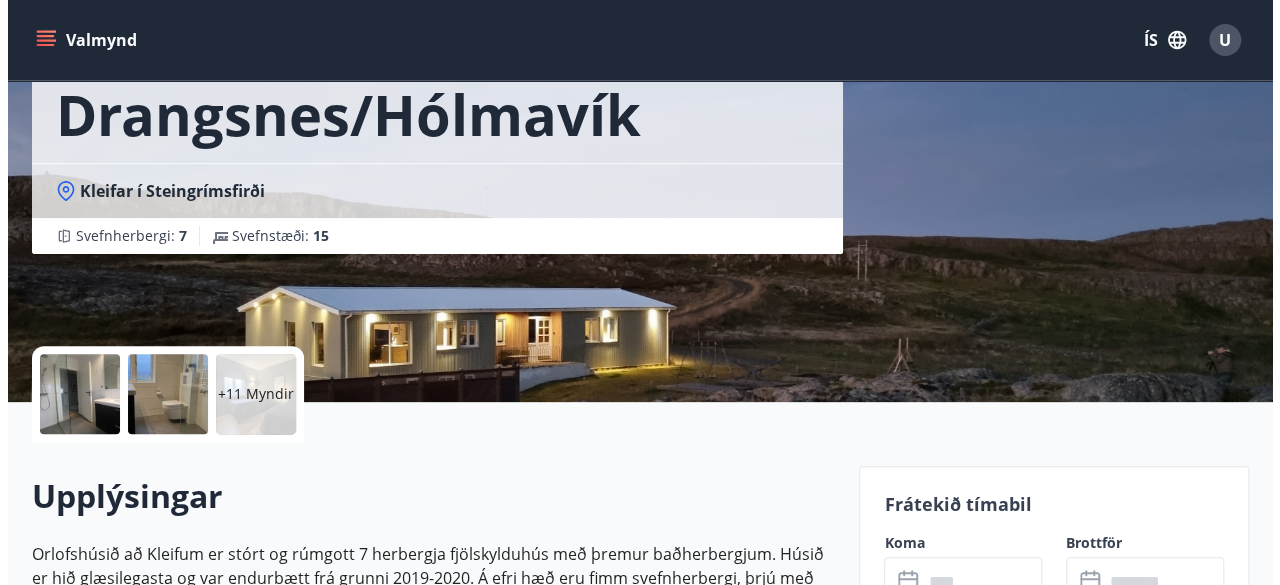 scroll, scrollTop: 200, scrollLeft: 0, axis: vertical 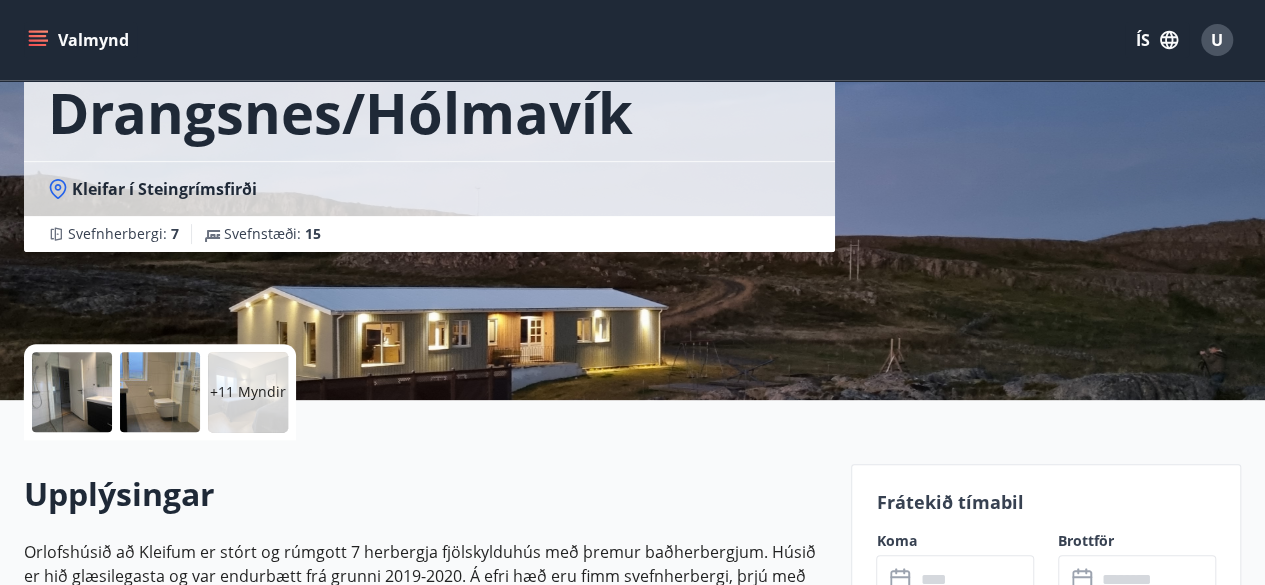 click at bounding box center (72, 392) 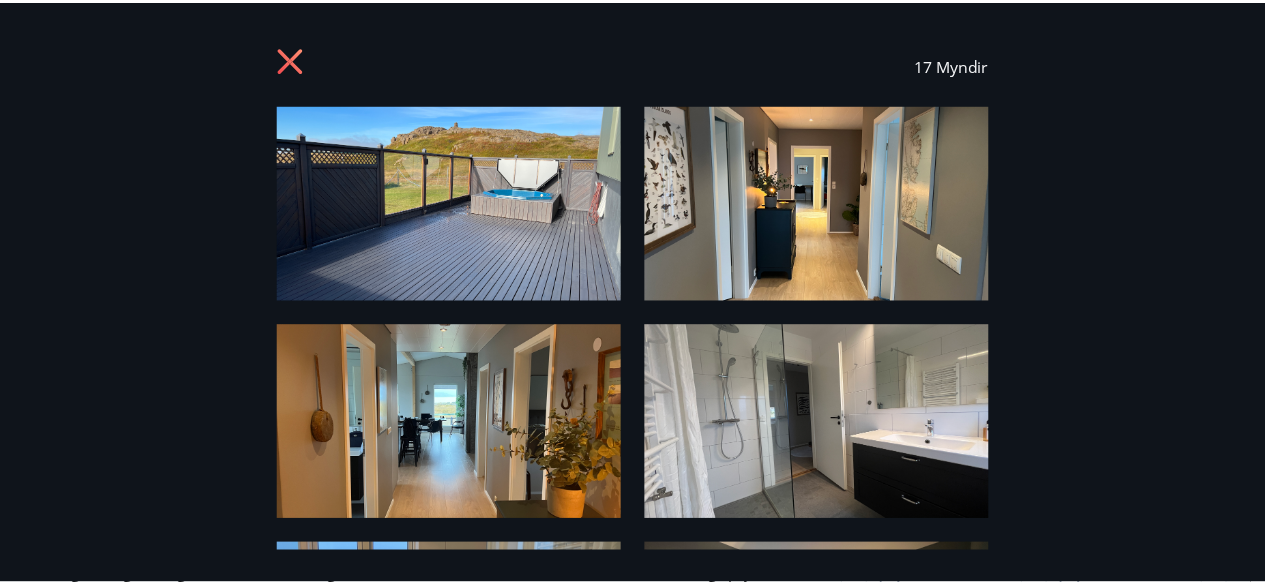 scroll, scrollTop: 0, scrollLeft: 0, axis: both 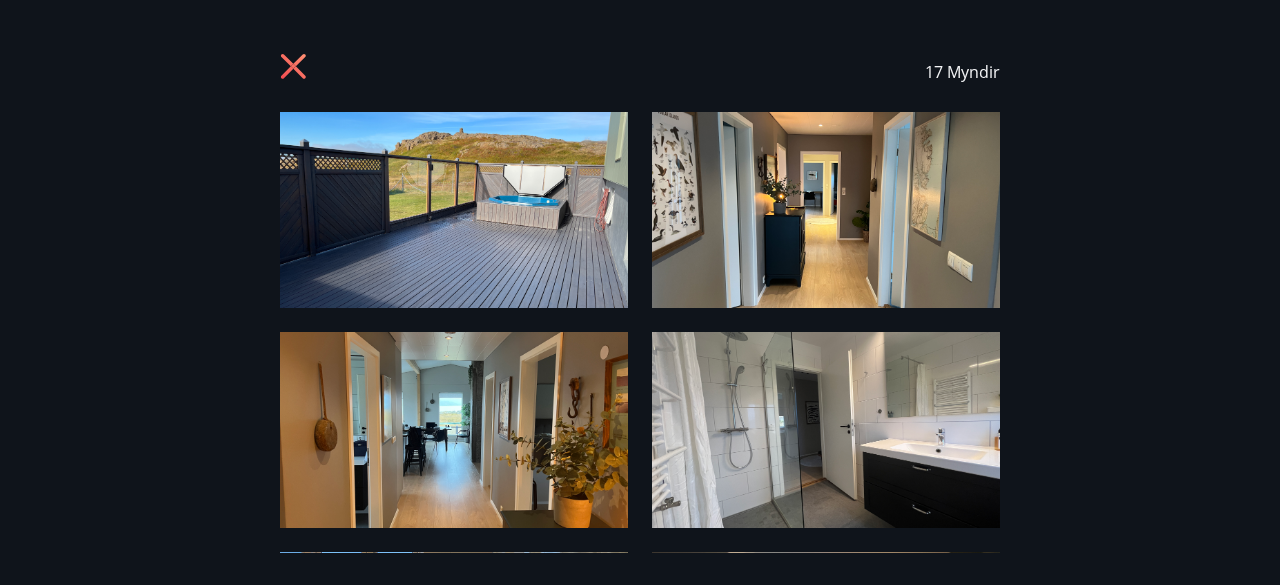 click 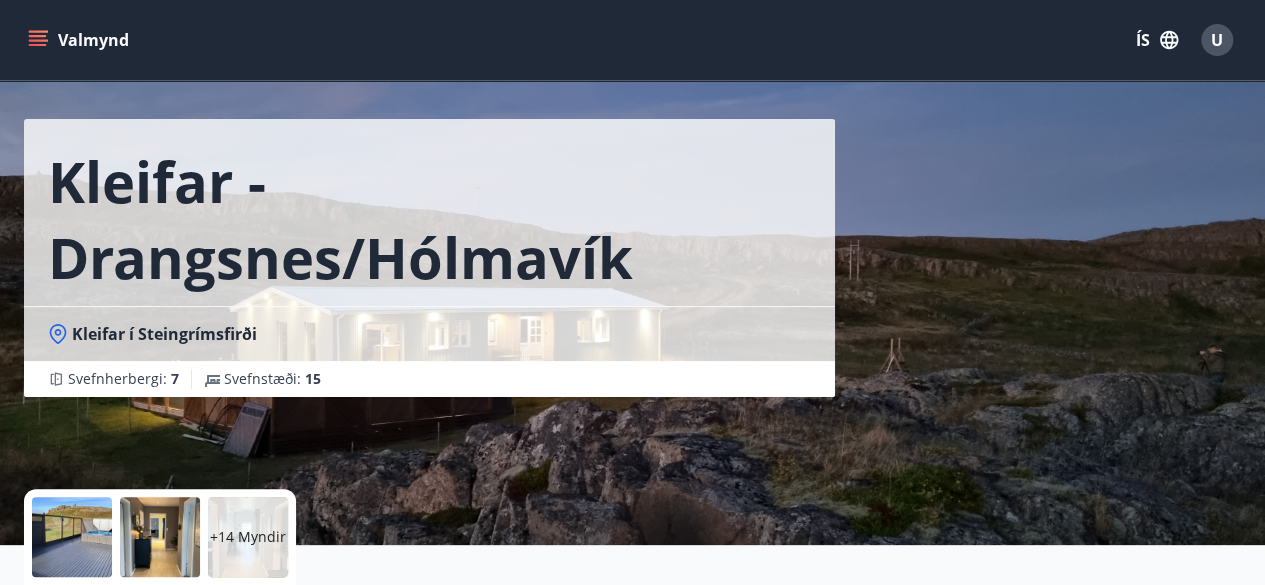 scroll, scrollTop: 0, scrollLeft: 0, axis: both 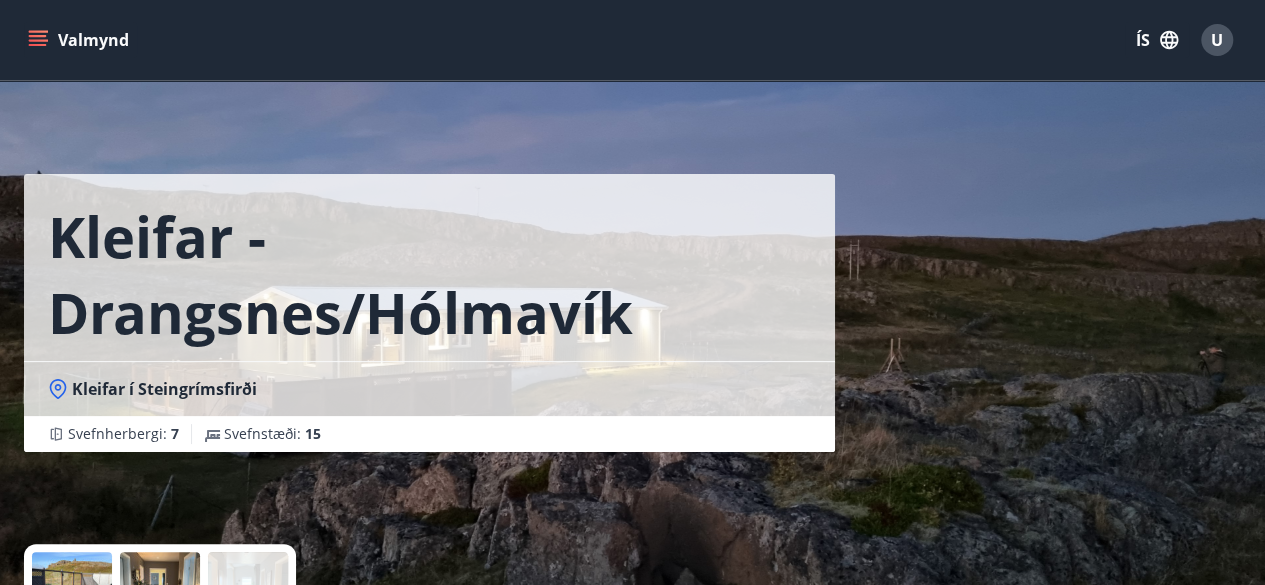 click on "Valmynd" at bounding box center [80, 40] 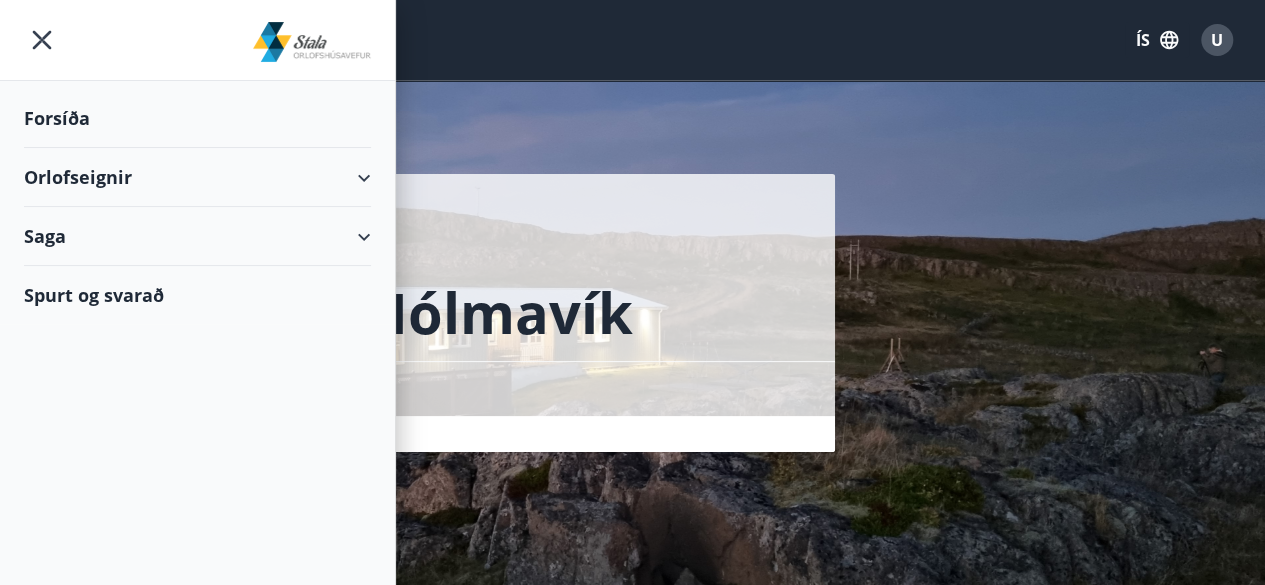 click on "Orlofseignir" at bounding box center (197, 177) 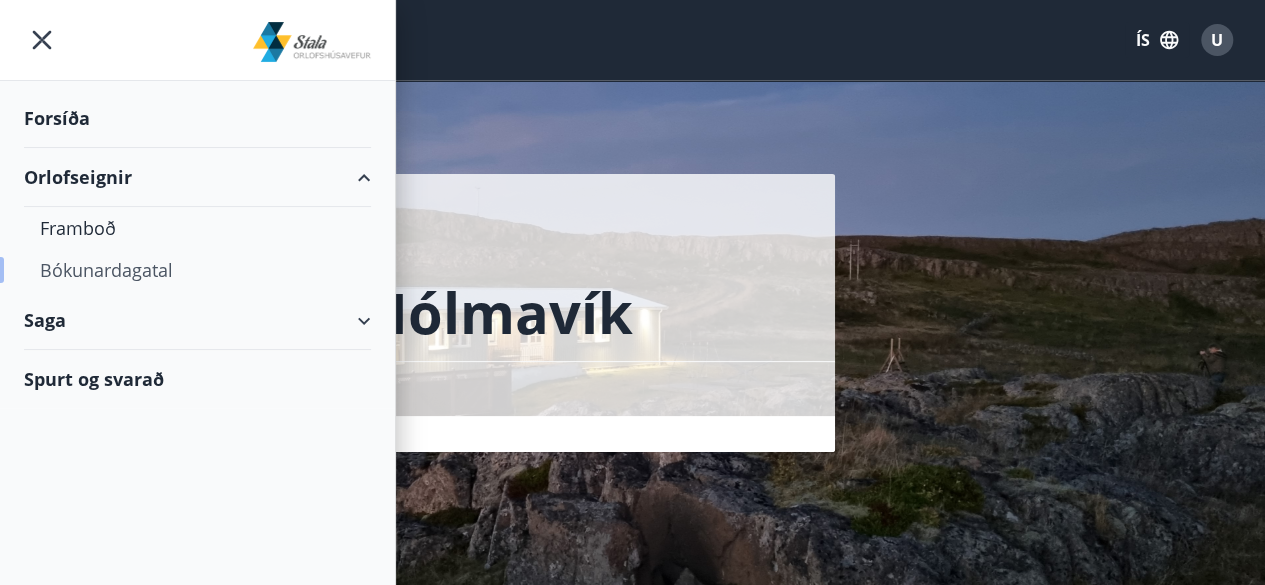 click on "Bókunardagatal" at bounding box center (197, 270) 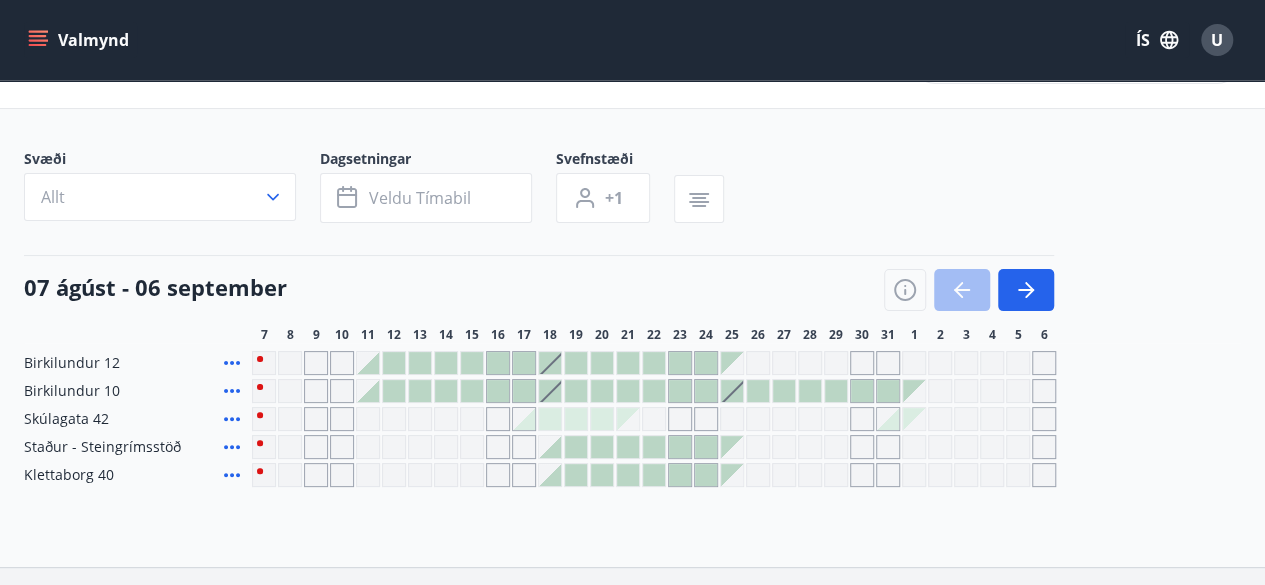 scroll, scrollTop: 100, scrollLeft: 0, axis: vertical 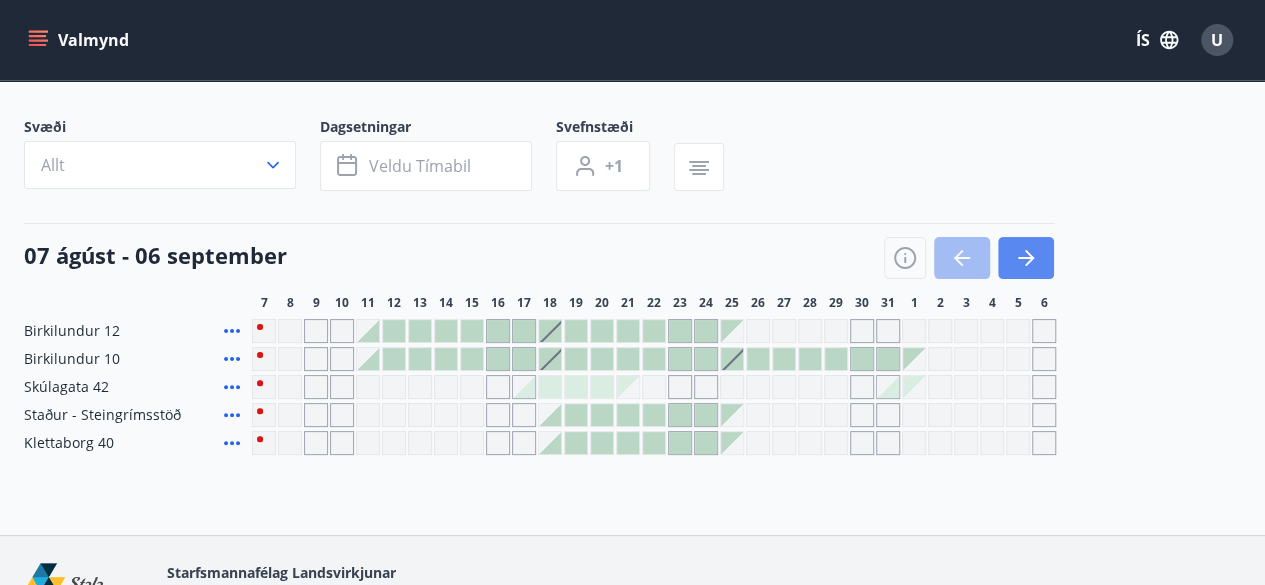 click 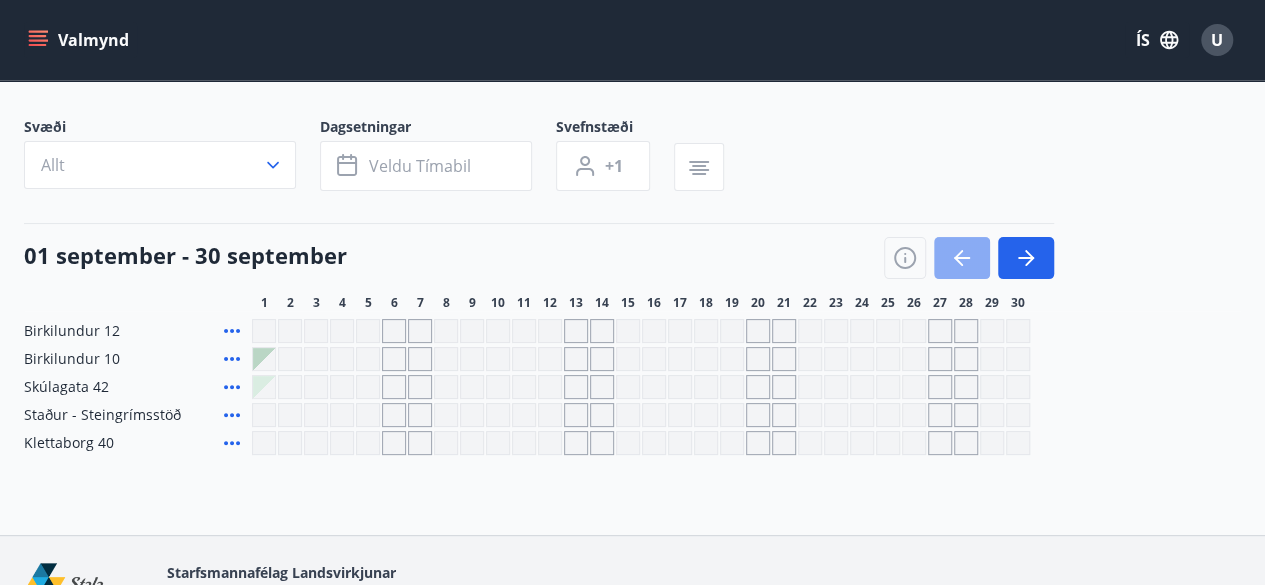 click 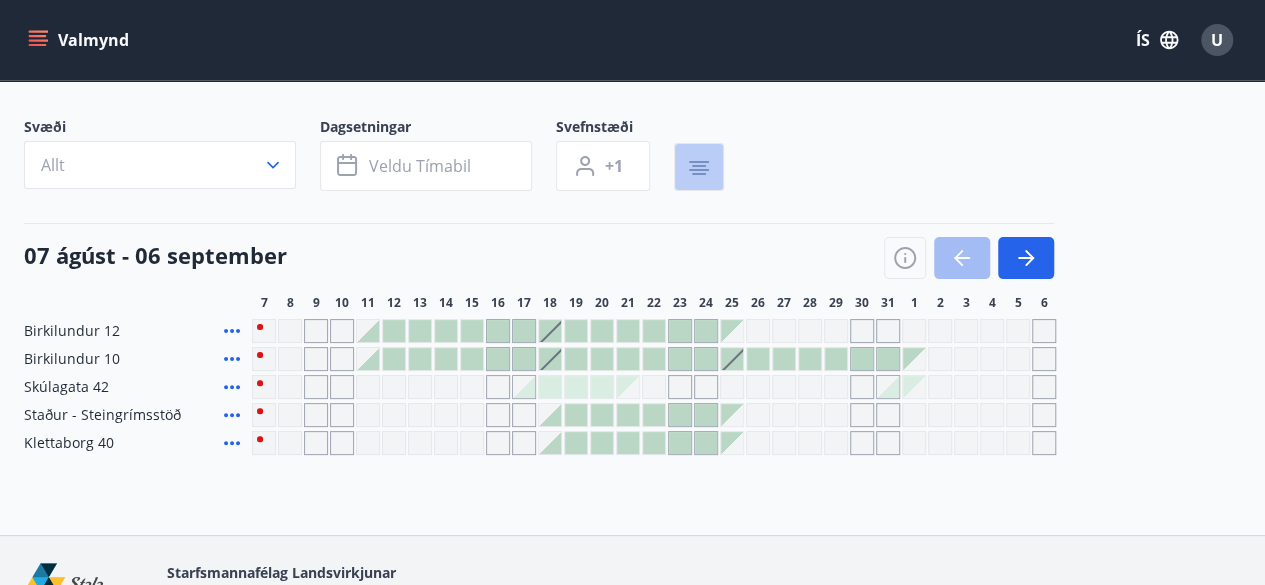 click 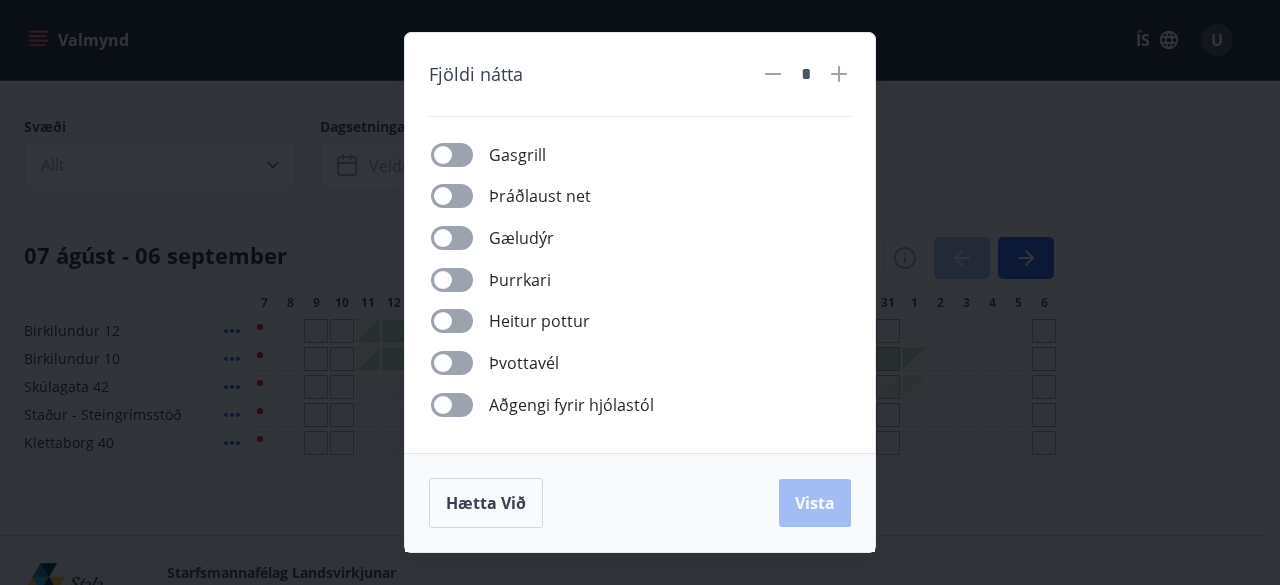 click 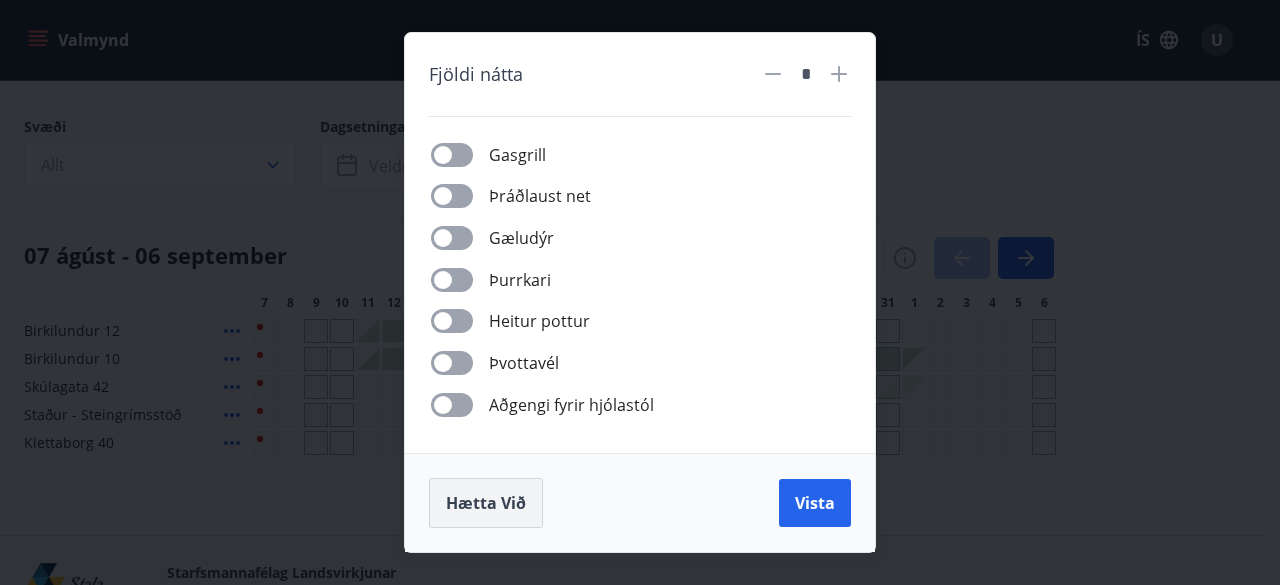 click on "Hætta við" at bounding box center (486, 503) 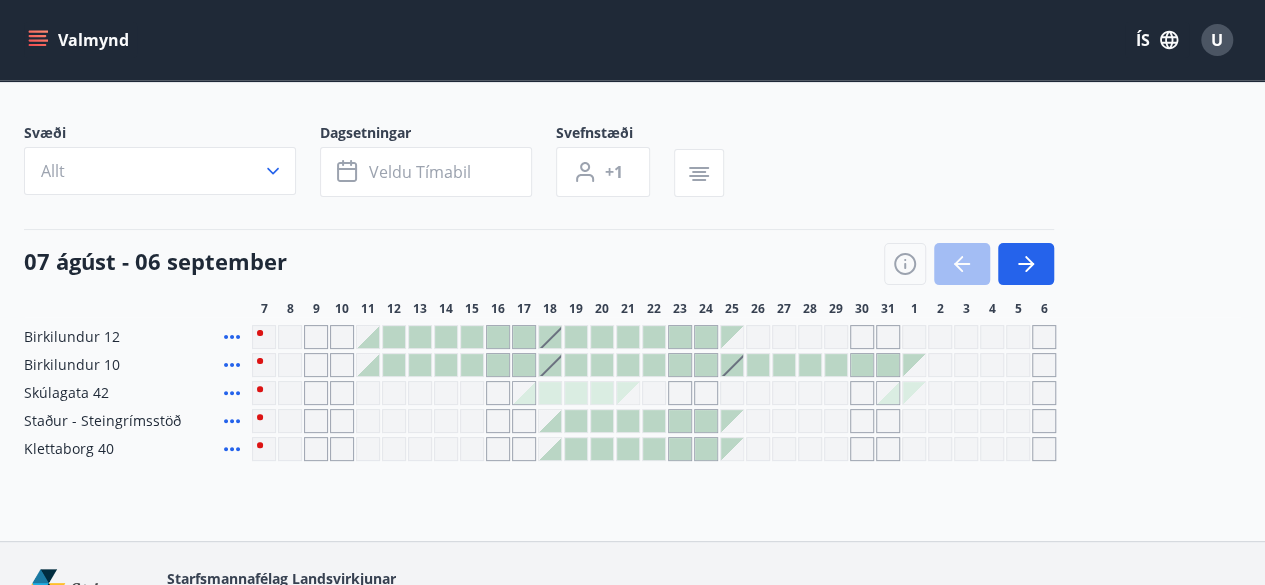 scroll, scrollTop: 0, scrollLeft: 0, axis: both 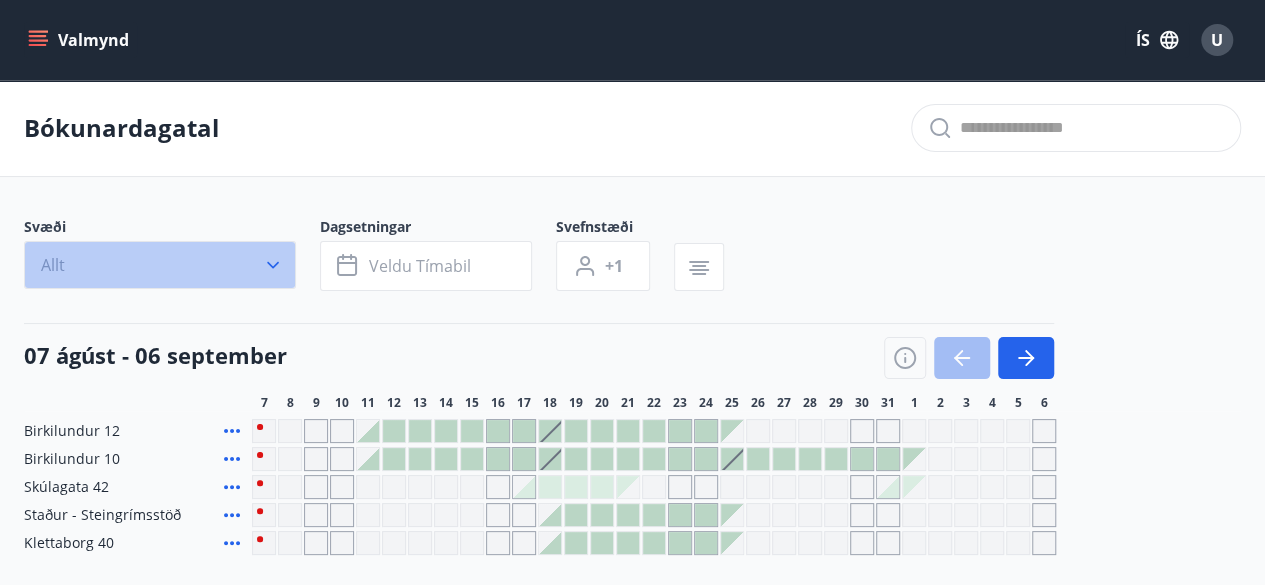 click on "Allt" at bounding box center (160, 265) 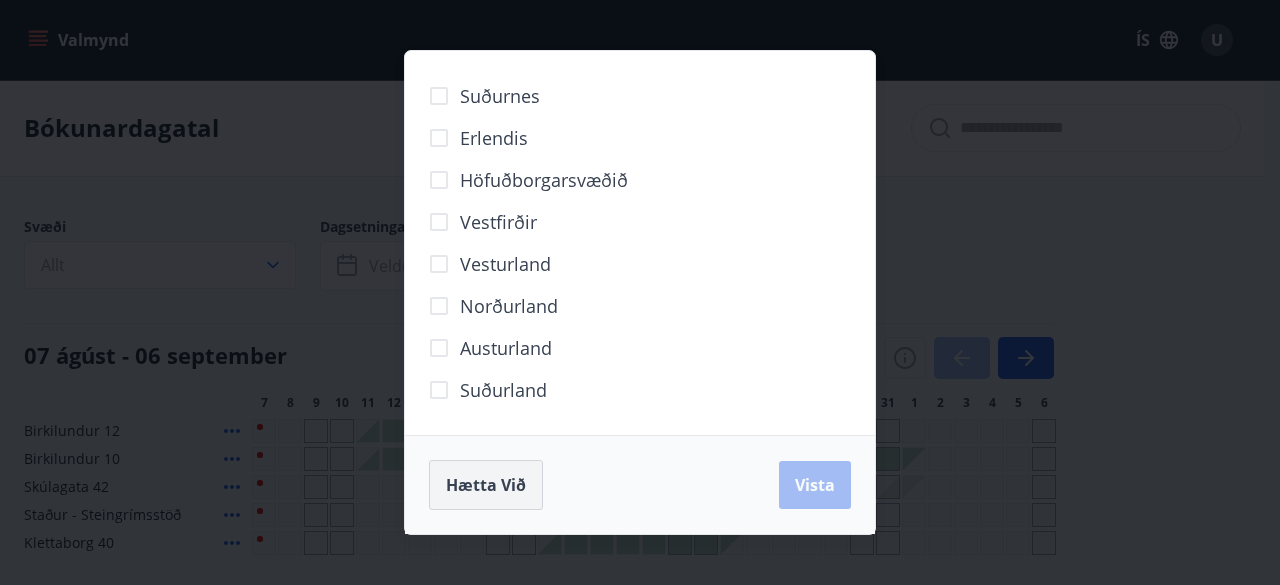 click on "Hætta við" at bounding box center (486, 485) 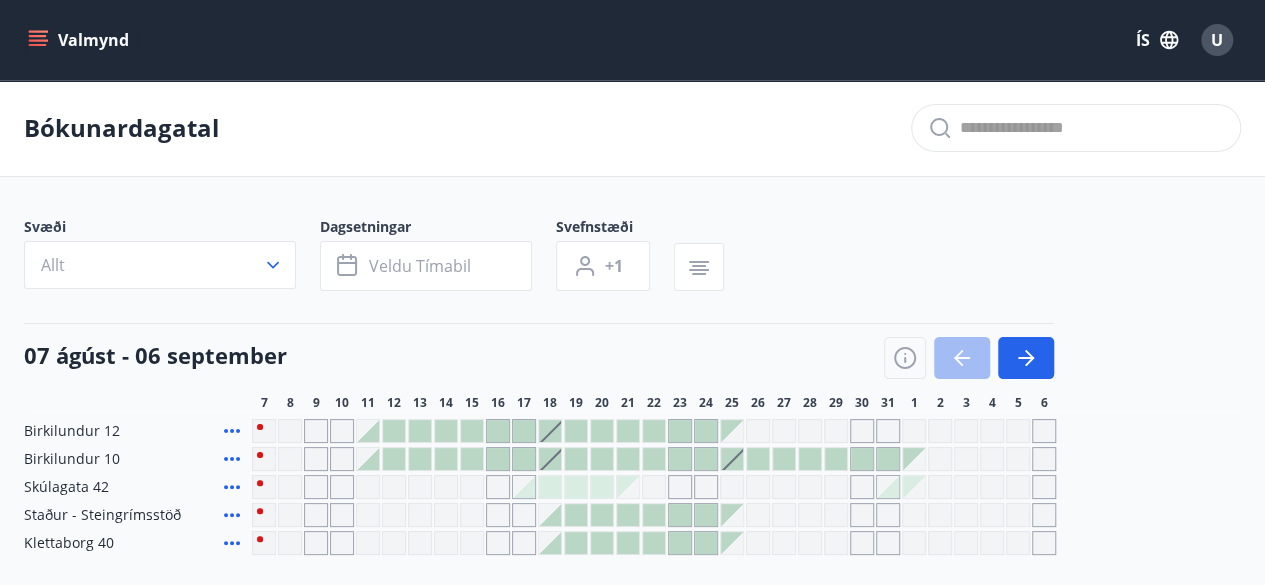 click 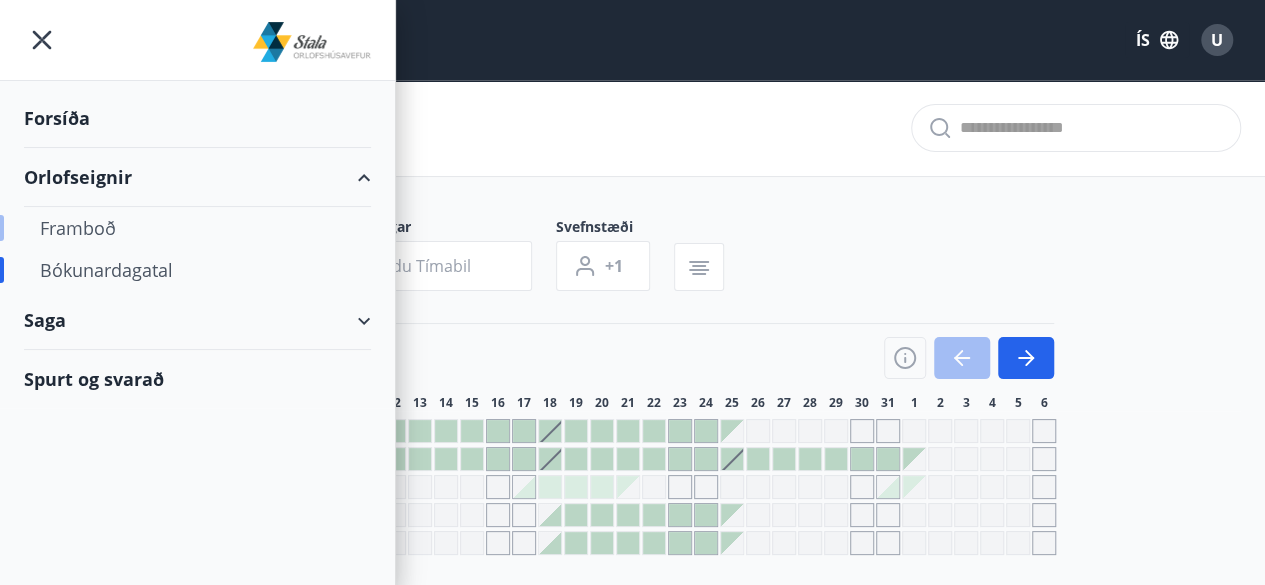 click on "Framboð" at bounding box center (197, 228) 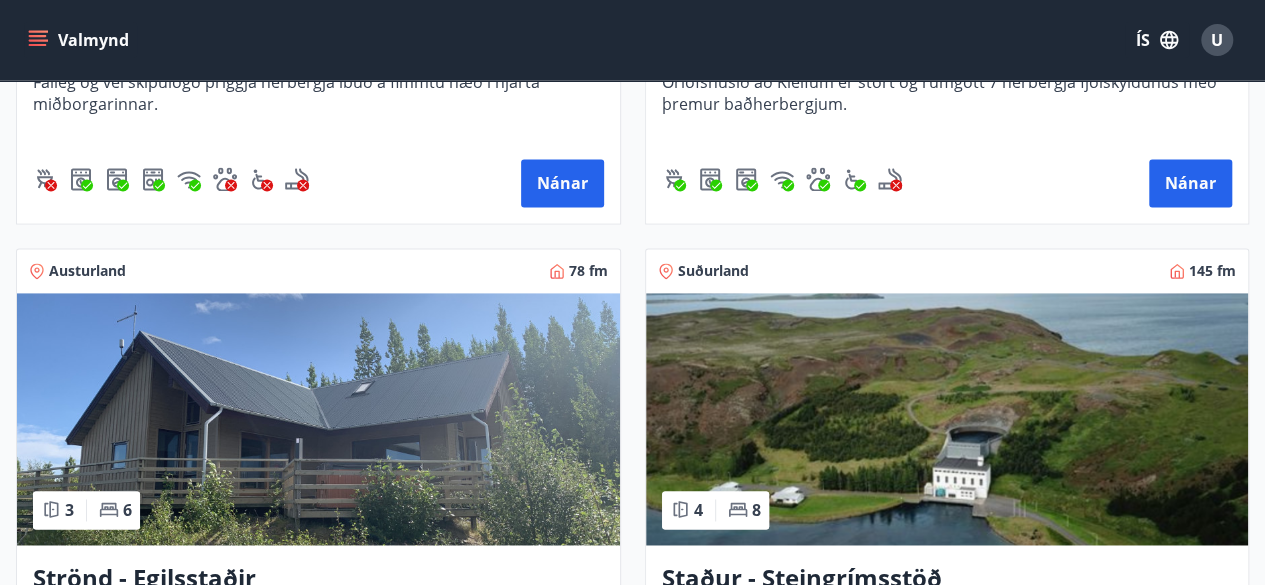 scroll, scrollTop: 1300, scrollLeft: 0, axis: vertical 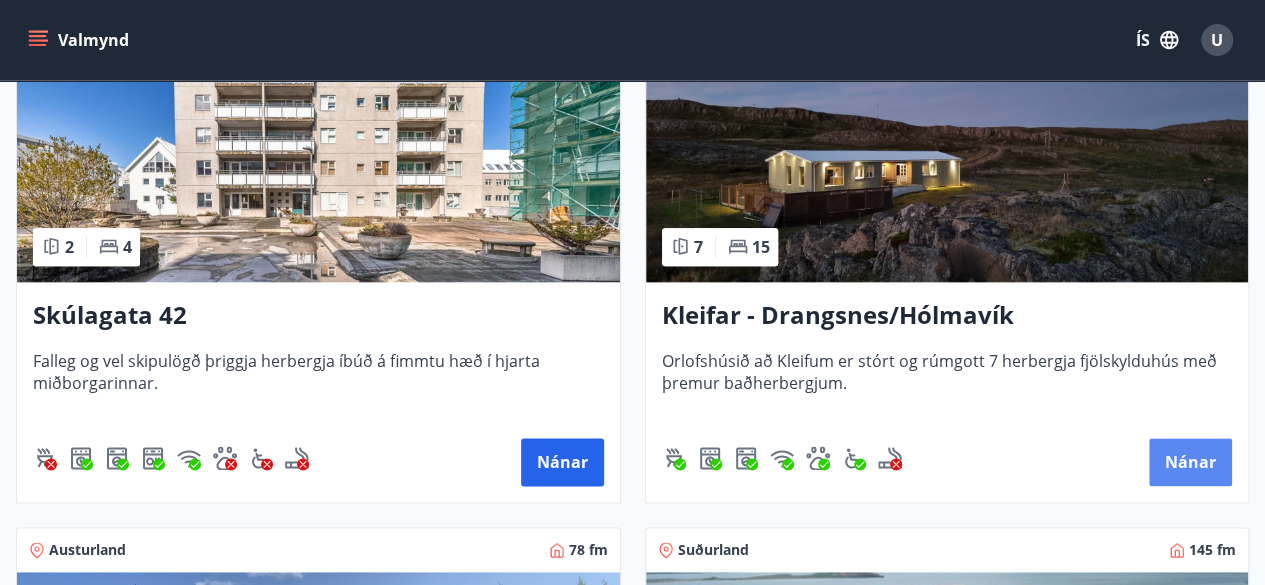 click on "Nánar" at bounding box center [1190, 462] 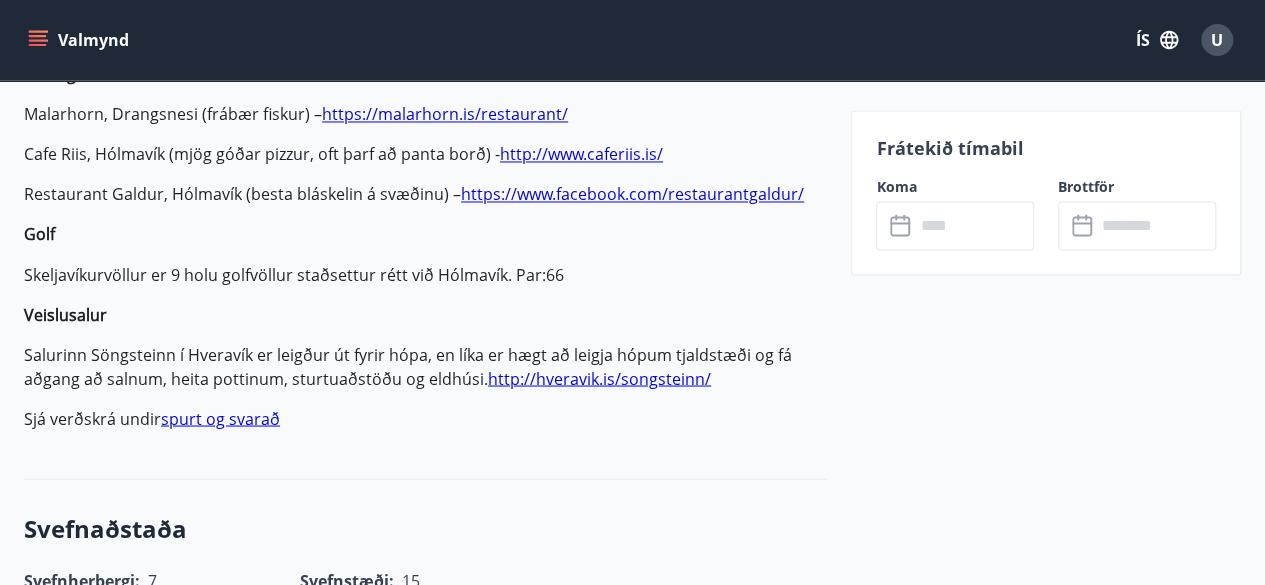scroll, scrollTop: 1700, scrollLeft: 0, axis: vertical 